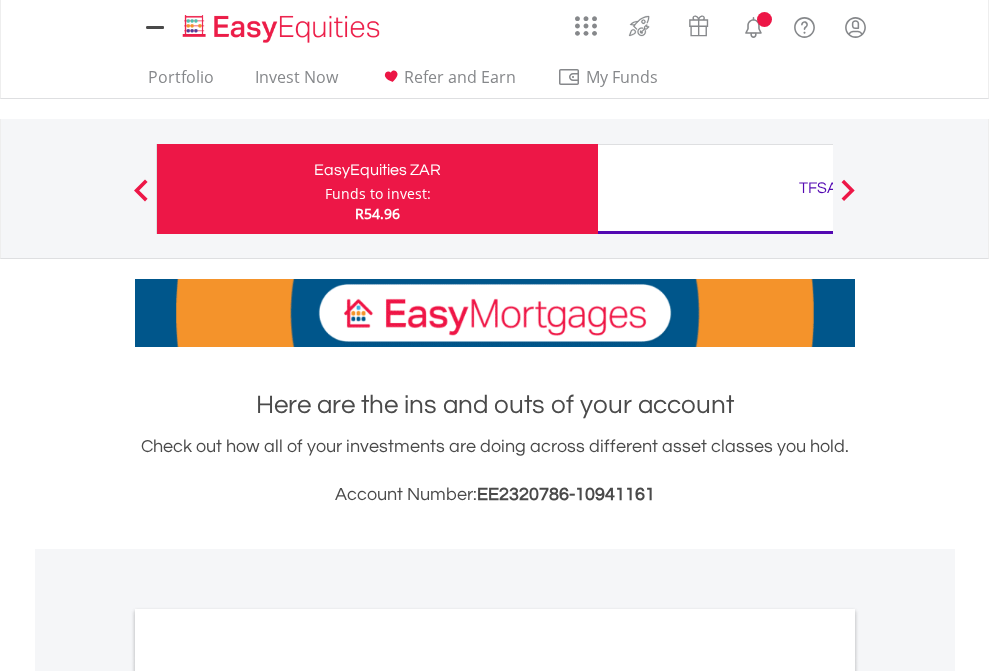 scroll, scrollTop: 0, scrollLeft: 0, axis: both 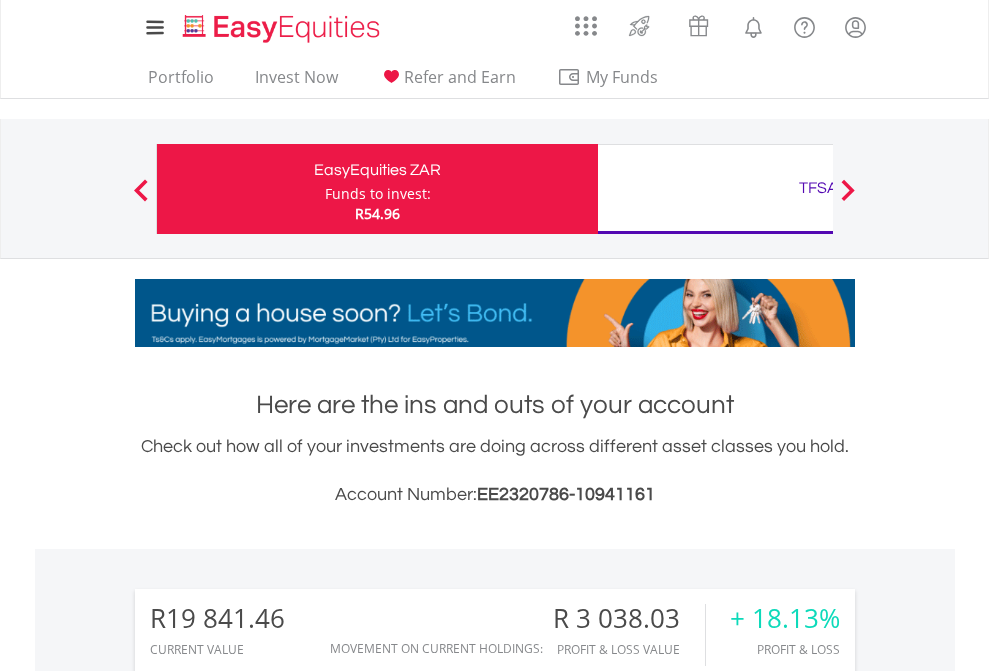 click on "Funds to invest:" at bounding box center (378, 194) 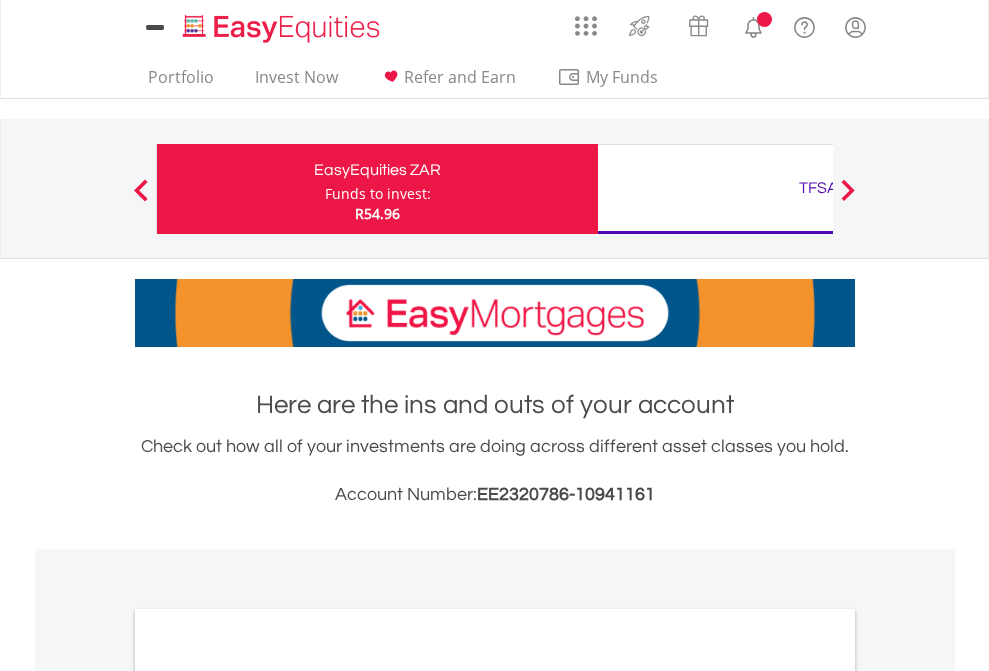 scroll, scrollTop: 0, scrollLeft: 0, axis: both 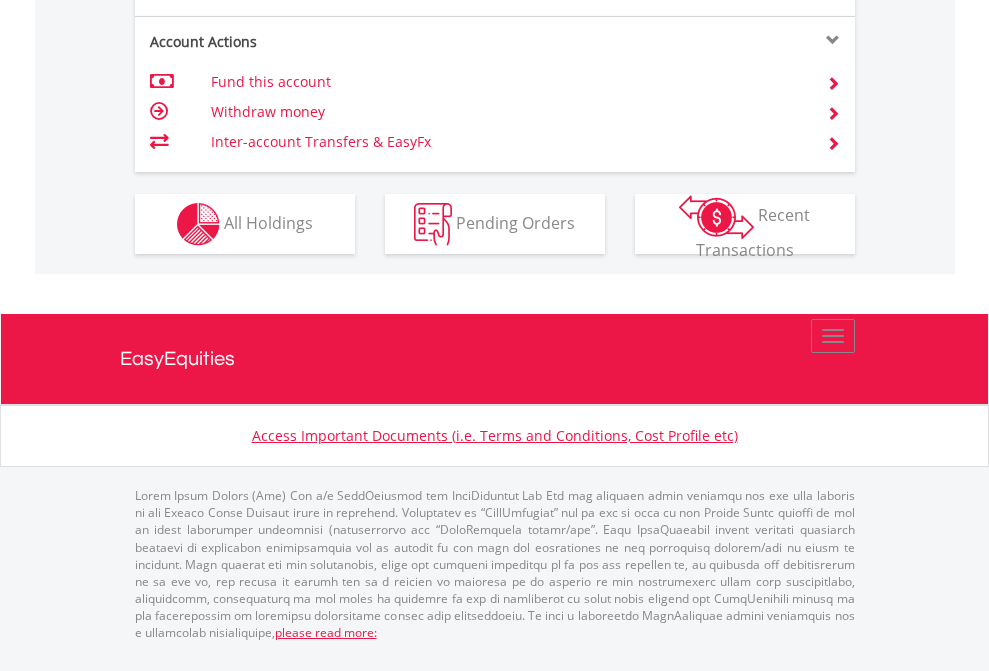 click on "Investment types" at bounding box center [706, -337] 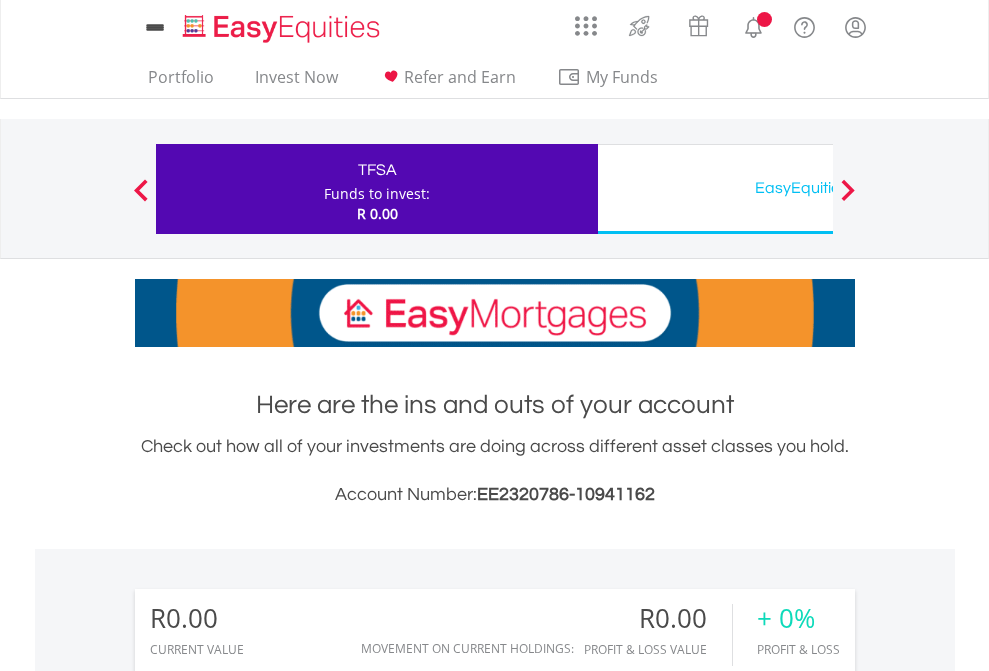 scroll, scrollTop: 0, scrollLeft: 0, axis: both 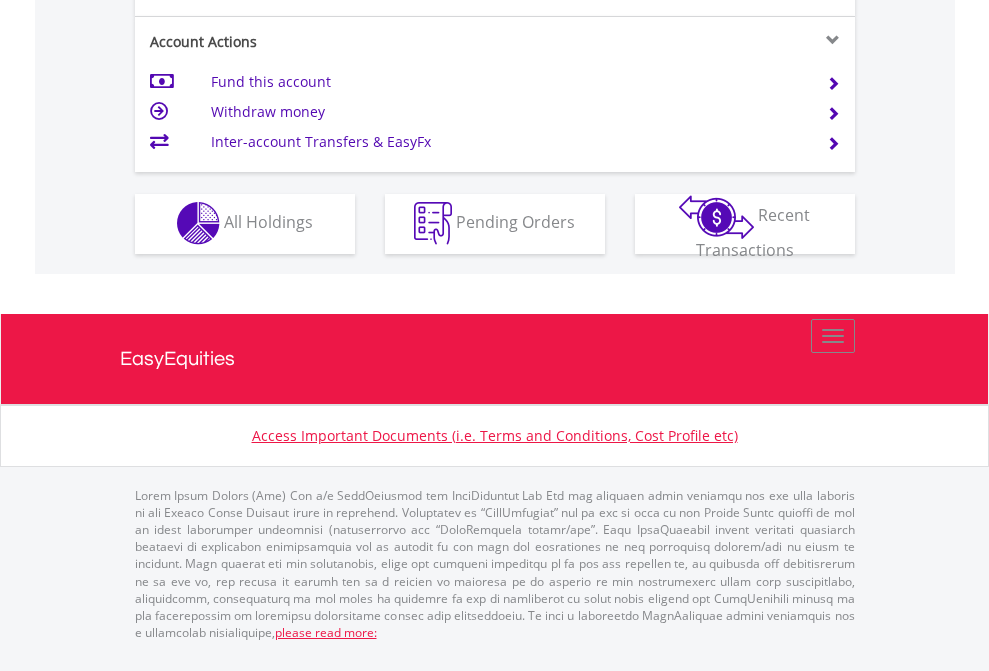click on "Investment types" at bounding box center (706, -353) 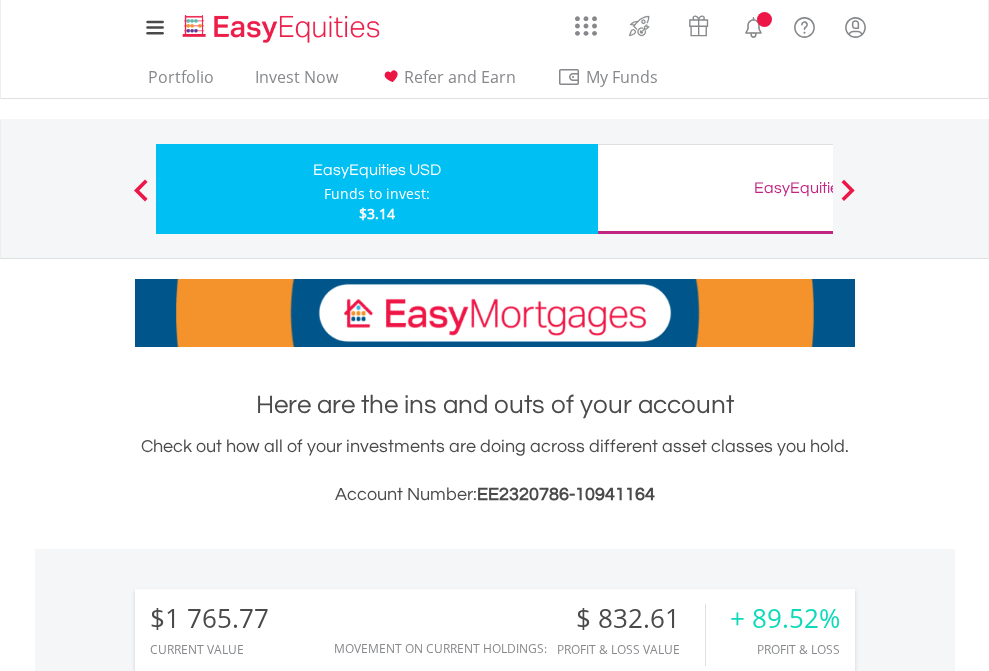 scroll, scrollTop: 0, scrollLeft: 0, axis: both 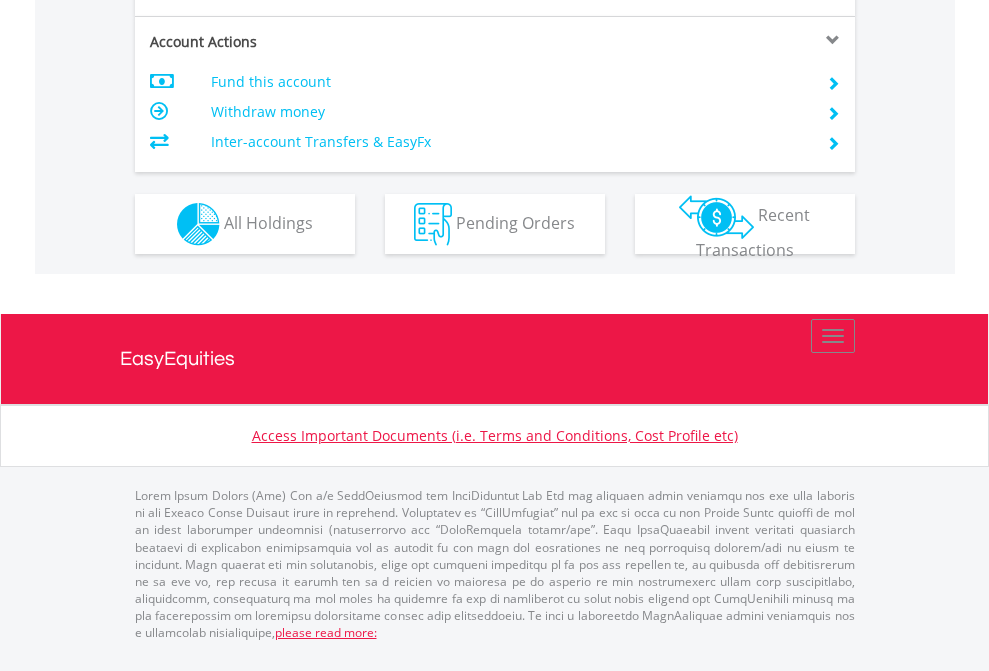 click on "Investment types" at bounding box center (706, -337) 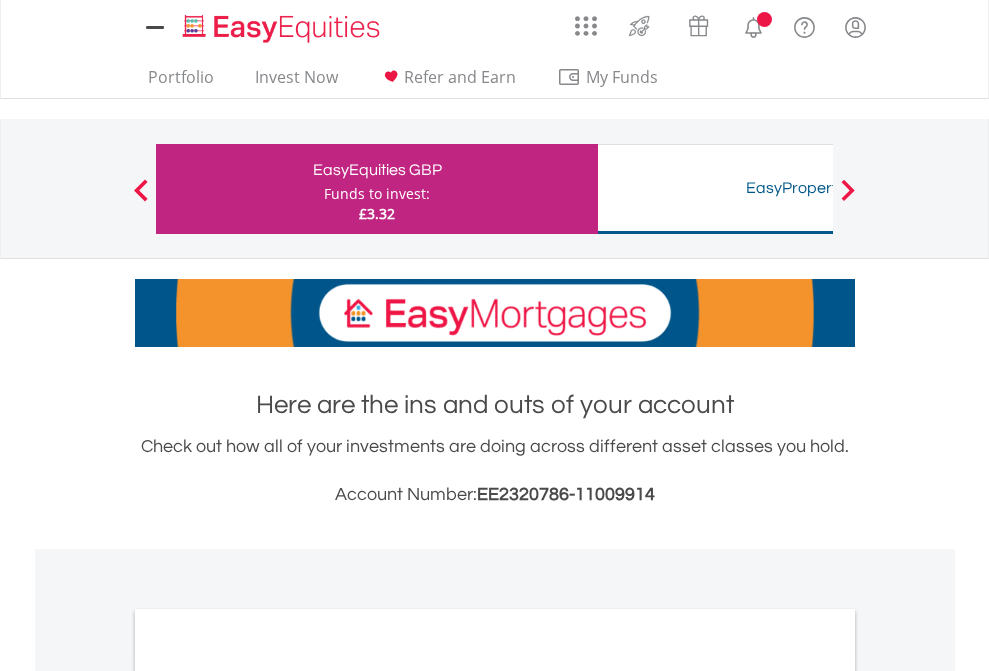 scroll, scrollTop: 0, scrollLeft: 0, axis: both 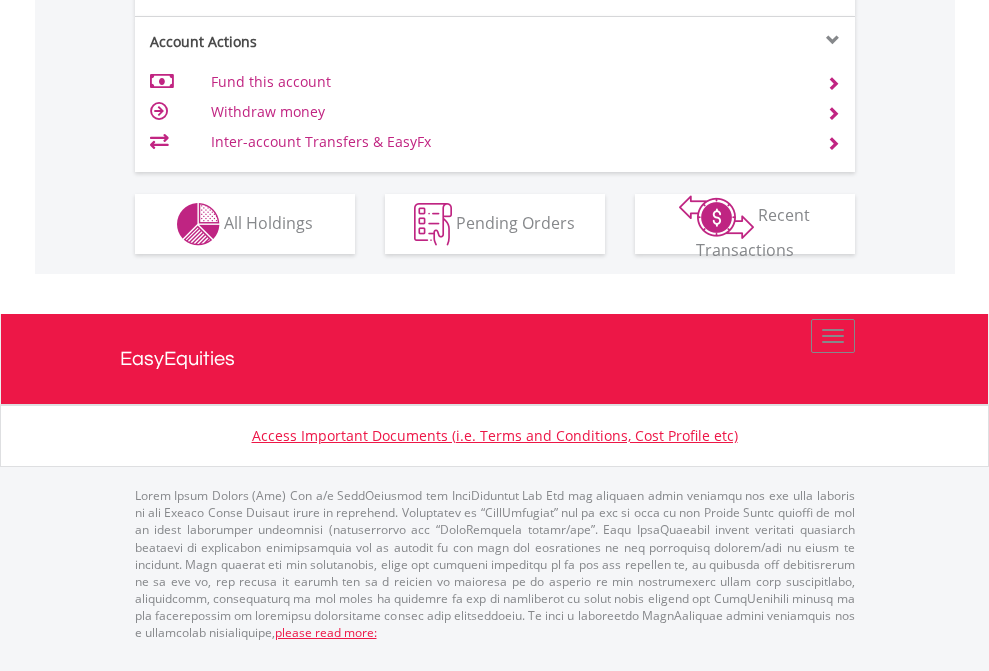 click on "Investment types" at bounding box center (706, -337) 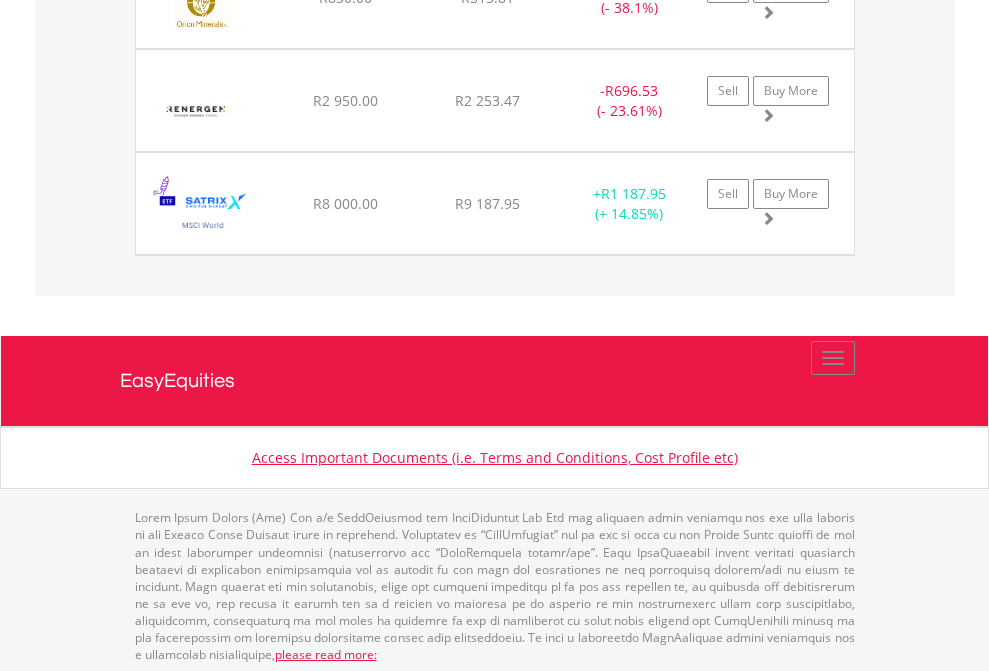 scroll, scrollTop: 2345, scrollLeft: 0, axis: vertical 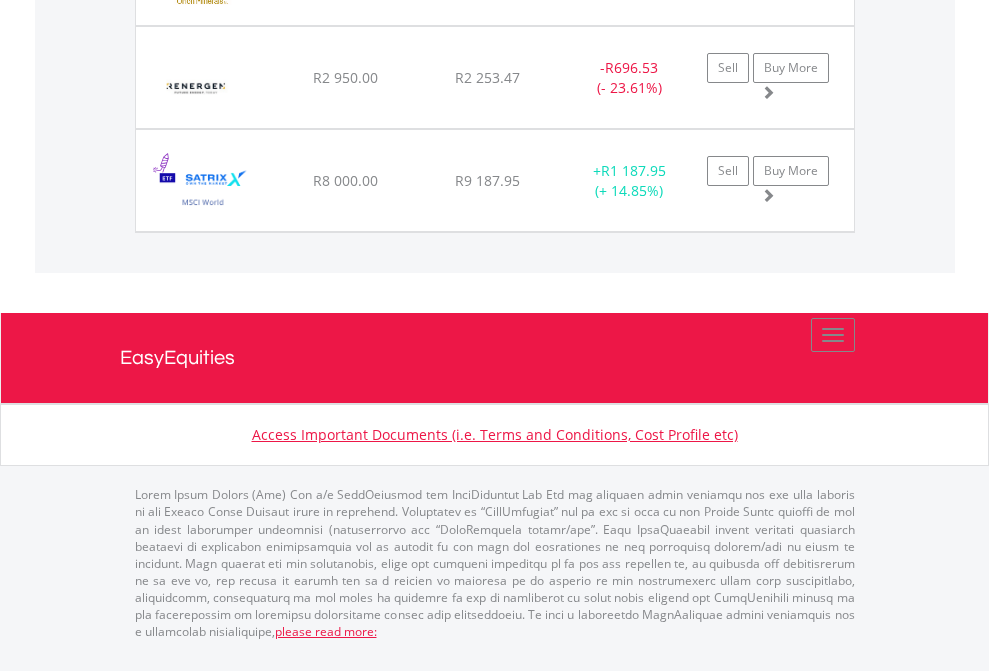 click on "TFSA" at bounding box center (818, -1768) 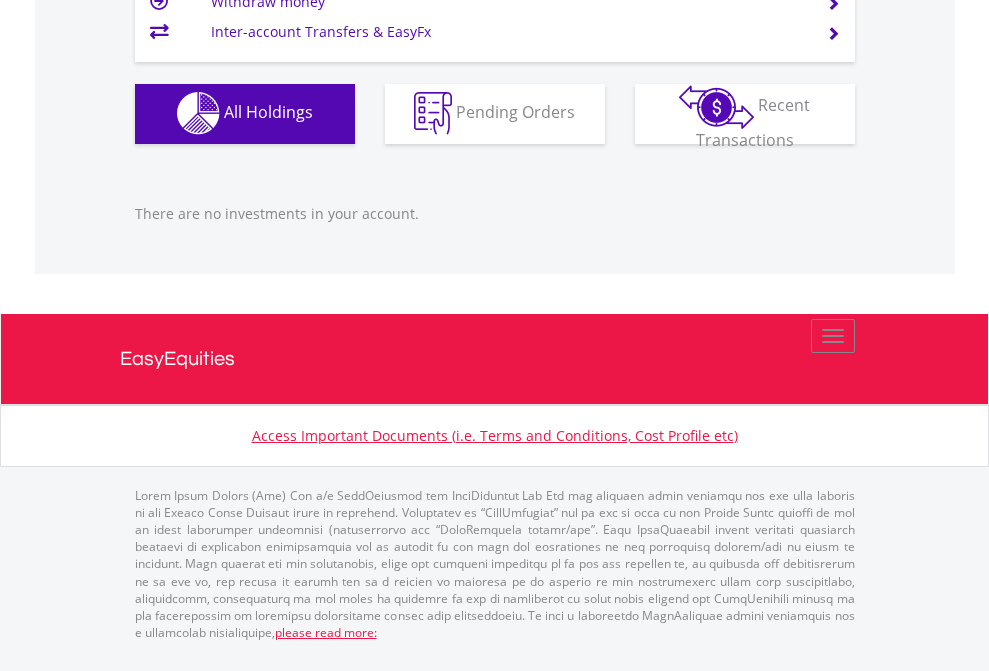 scroll, scrollTop: 1980, scrollLeft: 0, axis: vertical 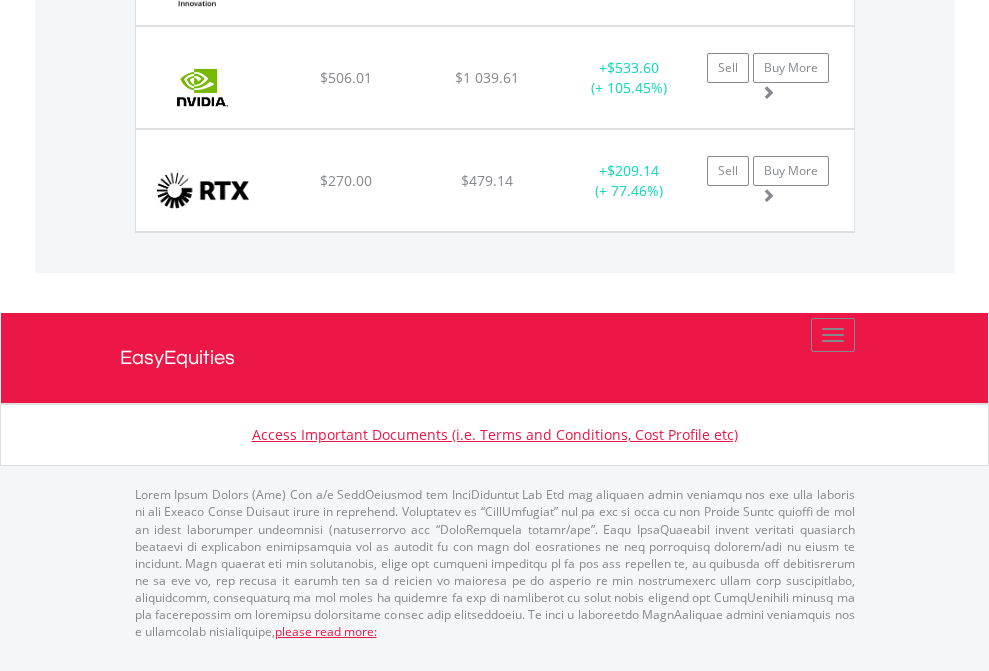 click on "EasyEquities GBP" at bounding box center [818, -1585] 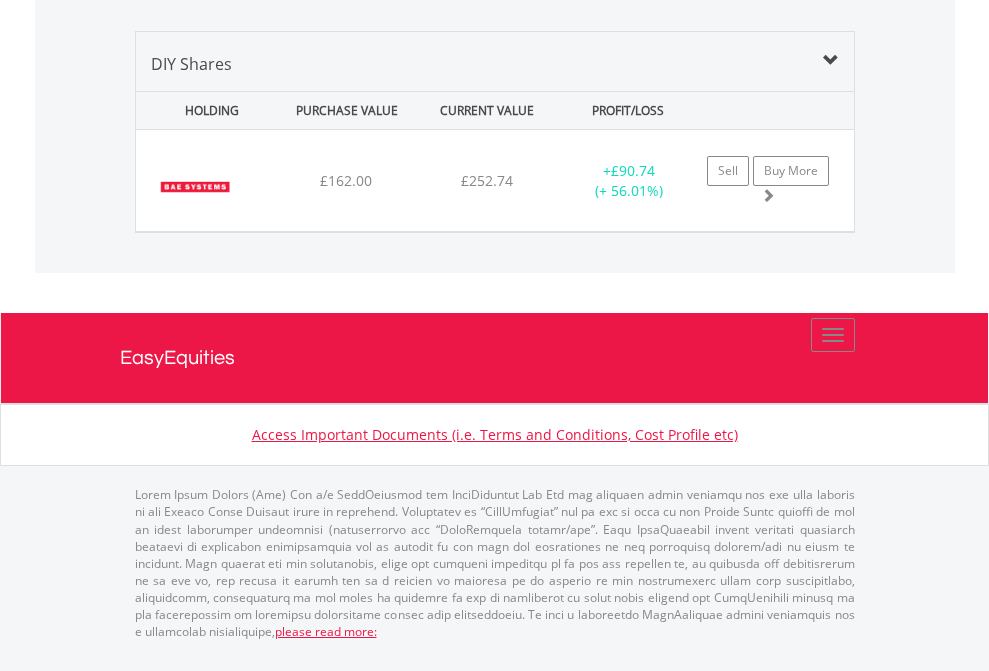 scroll, scrollTop: 2225, scrollLeft: 0, axis: vertical 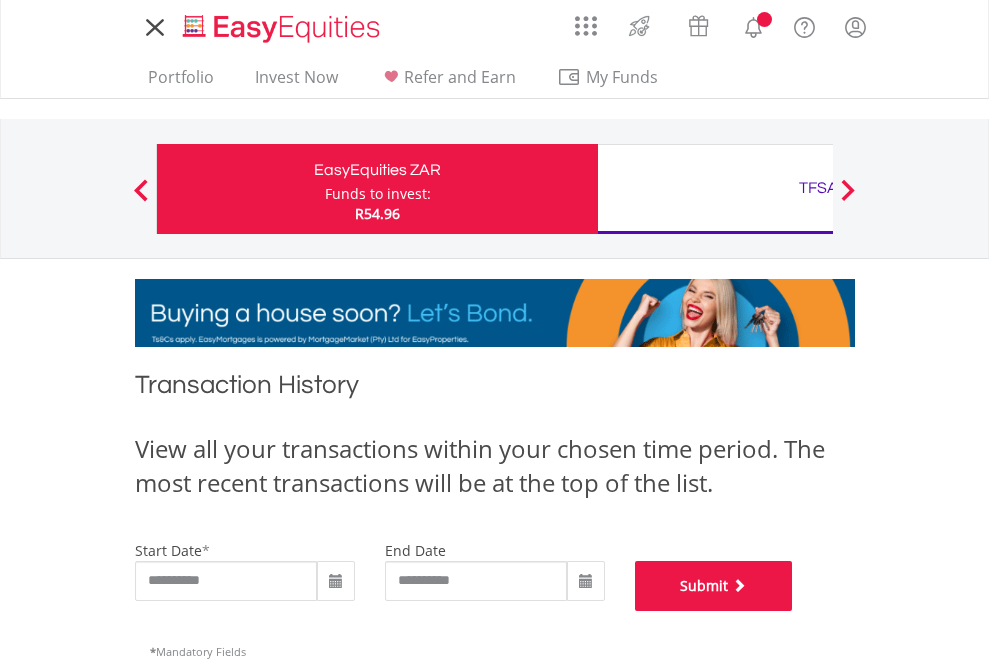click on "Submit" at bounding box center [714, 586] 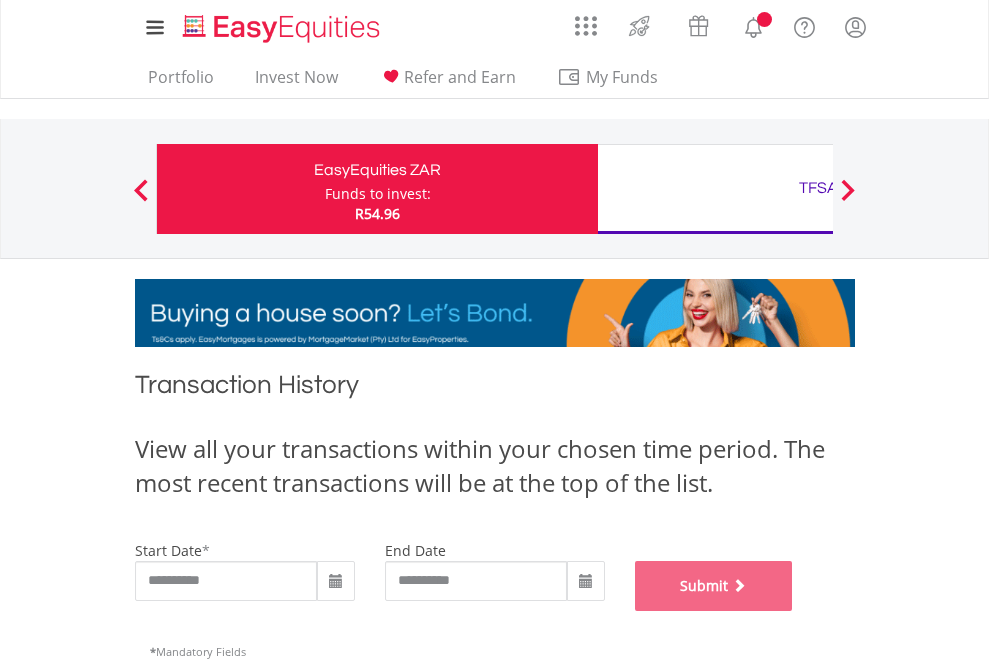 scroll, scrollTop: 811, scrollLeft: 0, axis: vertical 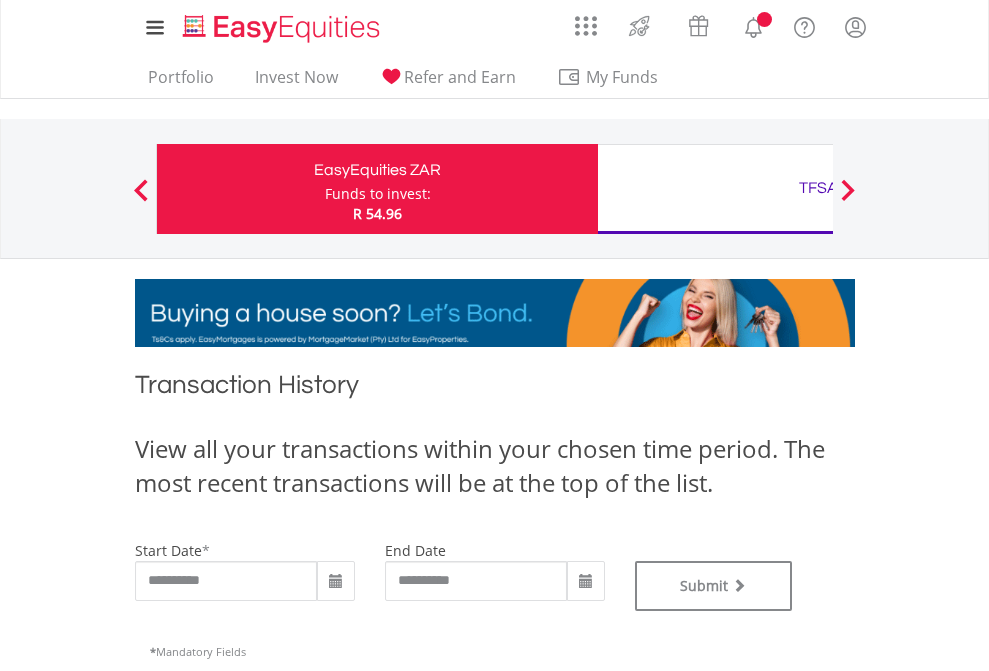 click on "TFSA" at bounding box center [818, 188] 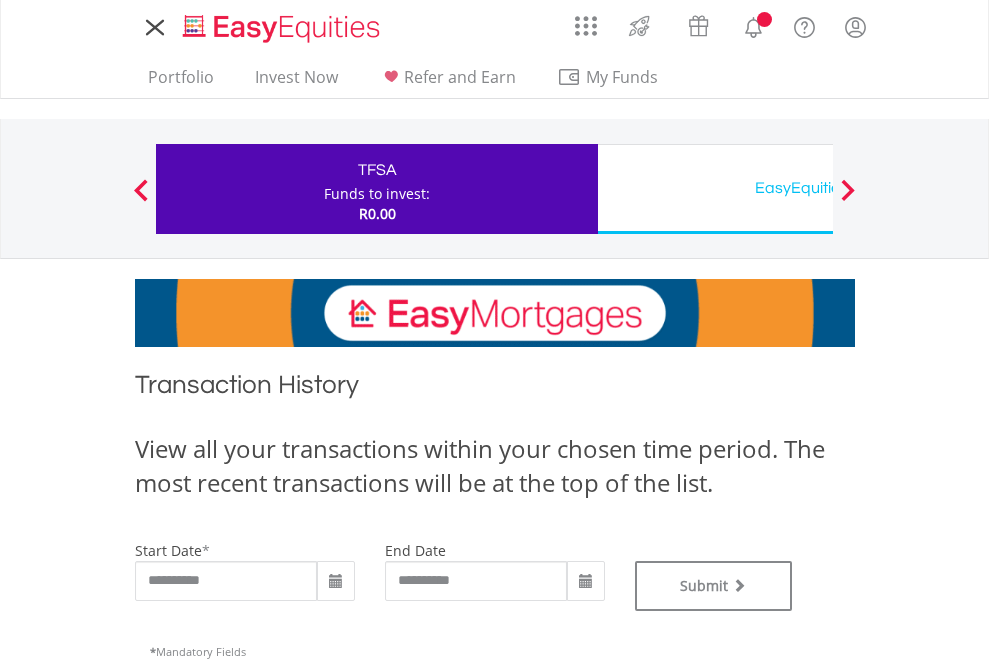 scroll, scrollTop: 0, scrollLeft: 0, axis: both 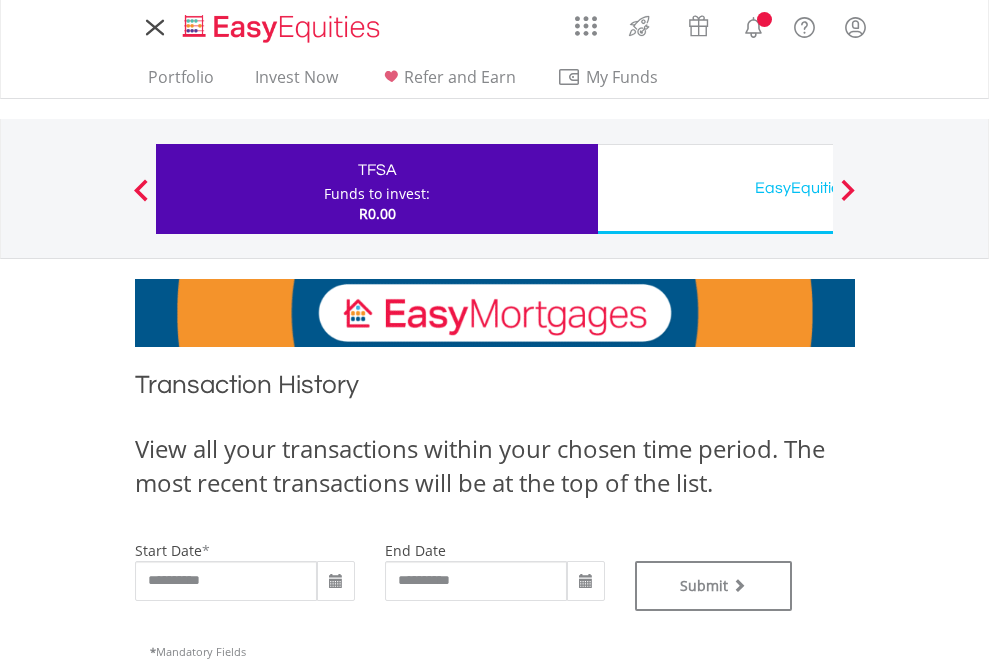 type on "**********" 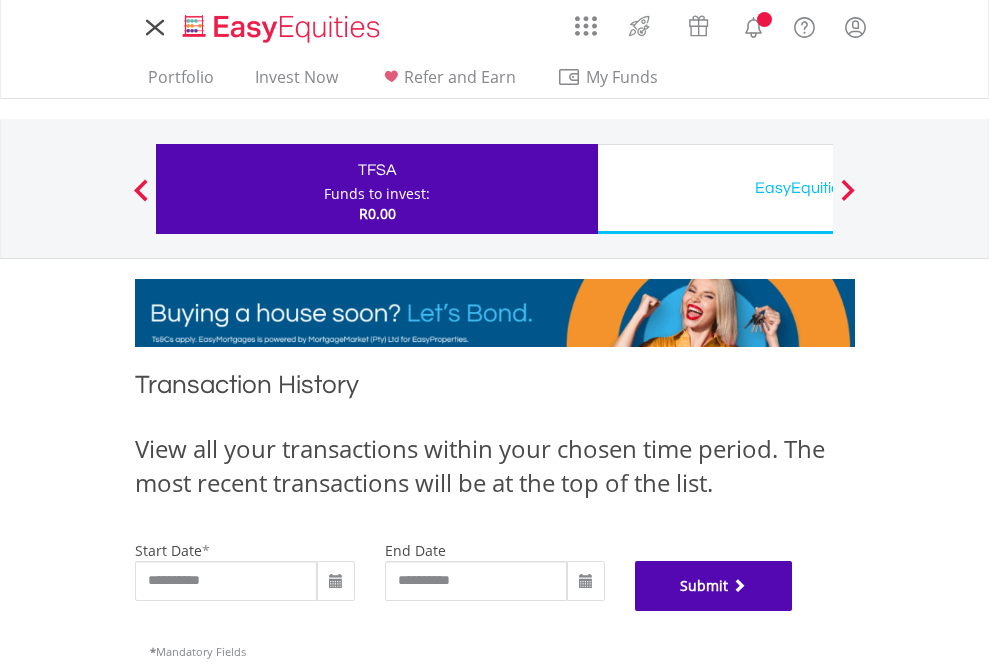 click on "Submit" at bounding box center [714, 586] 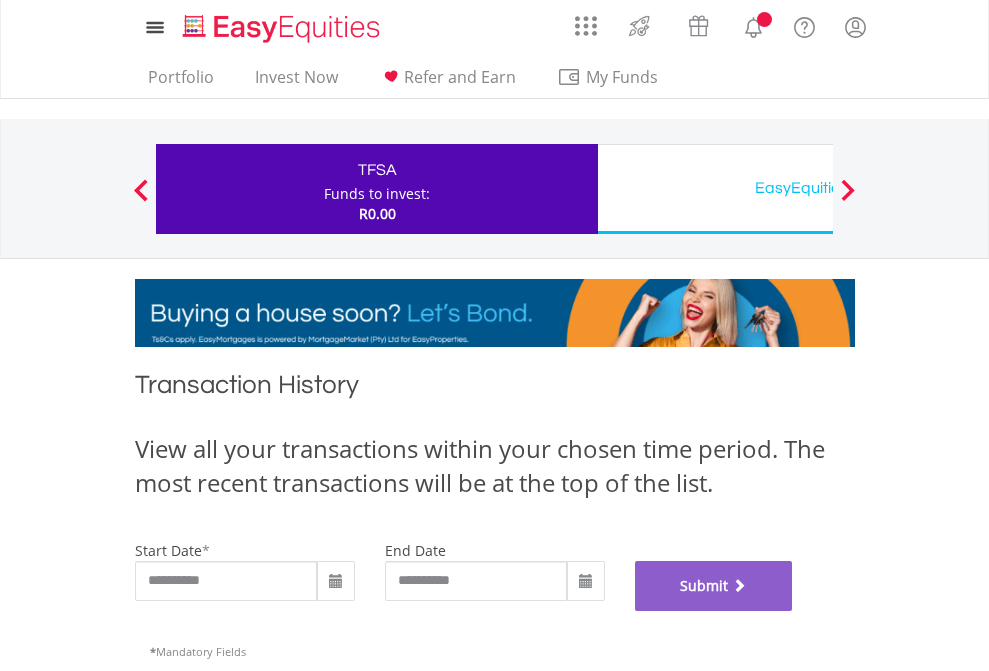 scroll, scrollTop: 811, scrollLeft: 0, axis: vertical 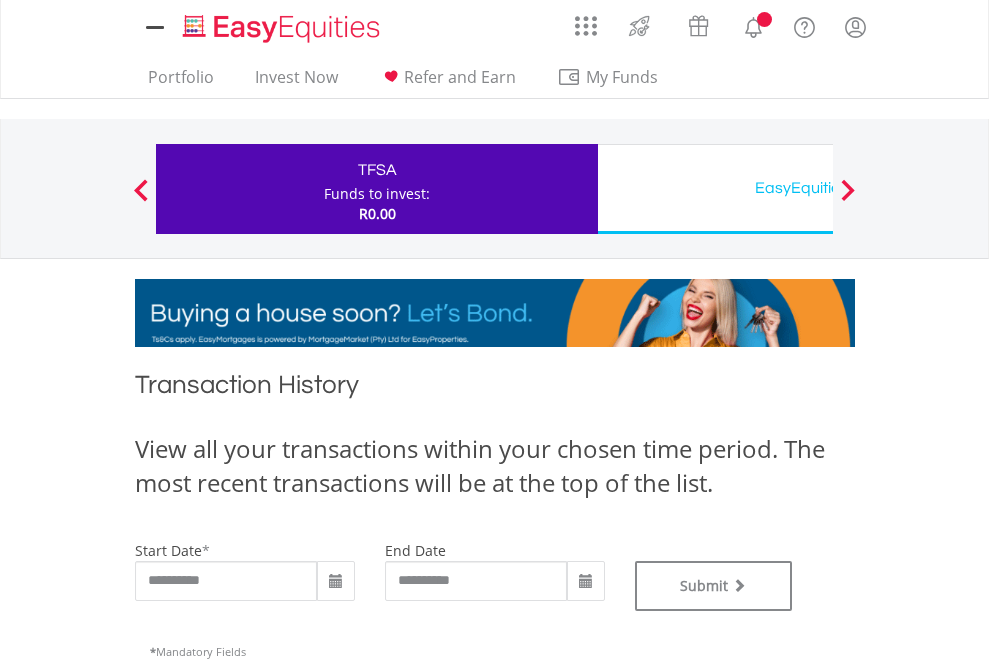 click on "EasyEquities USD" at bounding box center (818, 188) 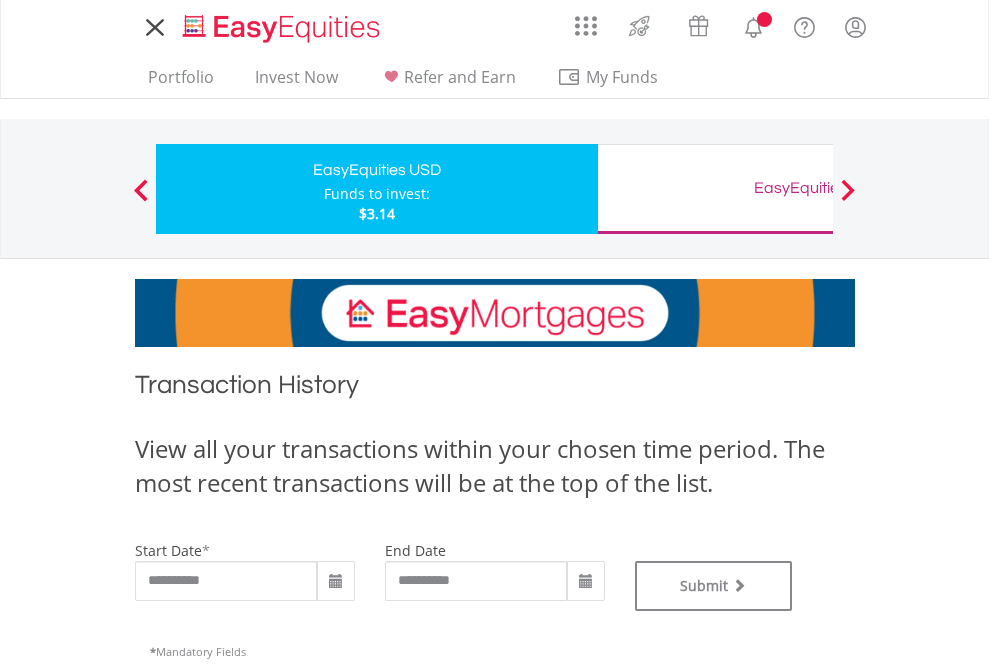 scroll, scrollTop: 0, scrollLeft: 0, axis: both 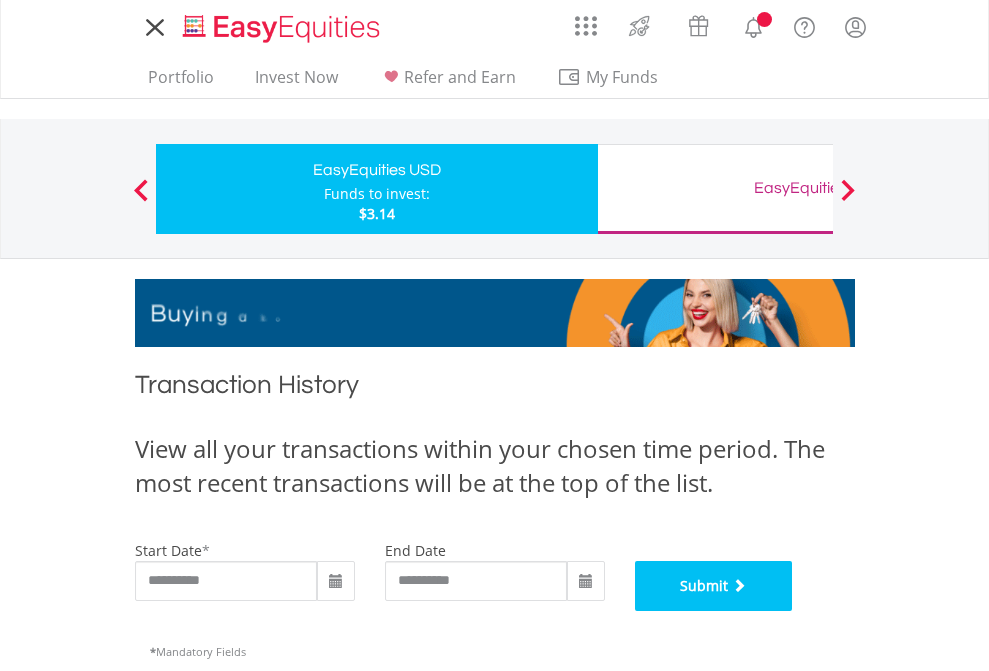 click on "Submit" at bounding box center (714, 586) 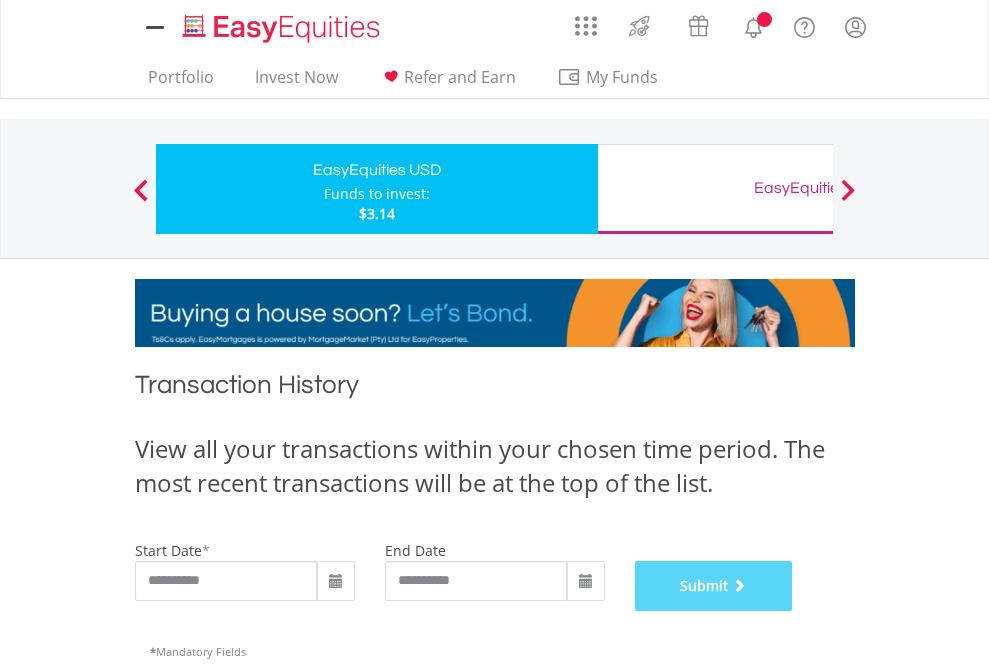 scroll, scrollTop: 811, scrollLeft: 0, axis: vertical 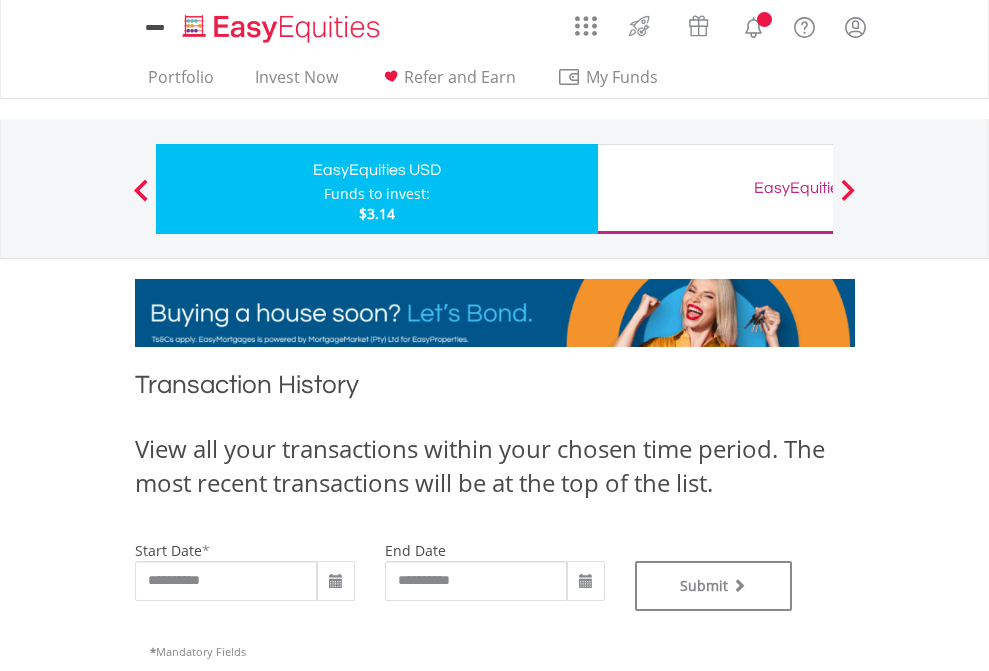 click on "EasyEquities GBP" at bounding box center [818, 188] 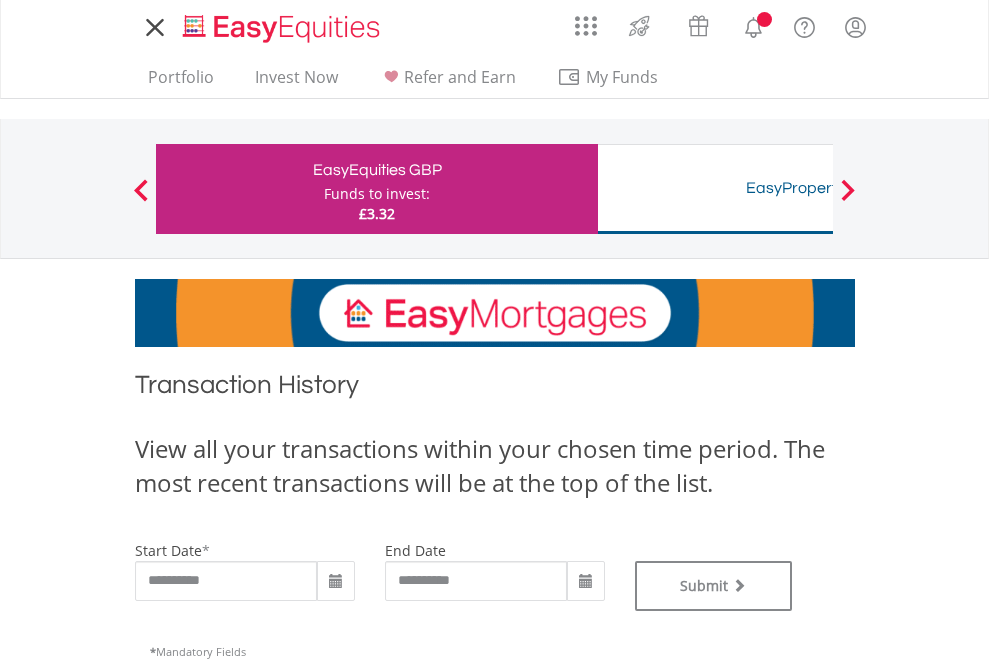 scroll, scrollTop: 0, scrollLeft: 0, axis: both 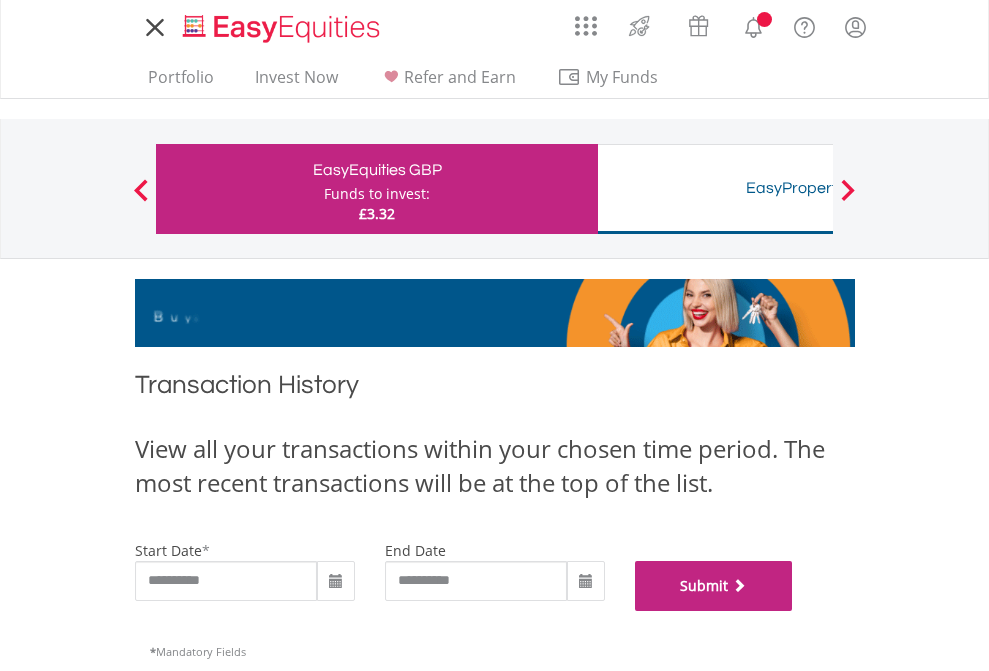 click on "Submit" at bounding box center (714, 586) 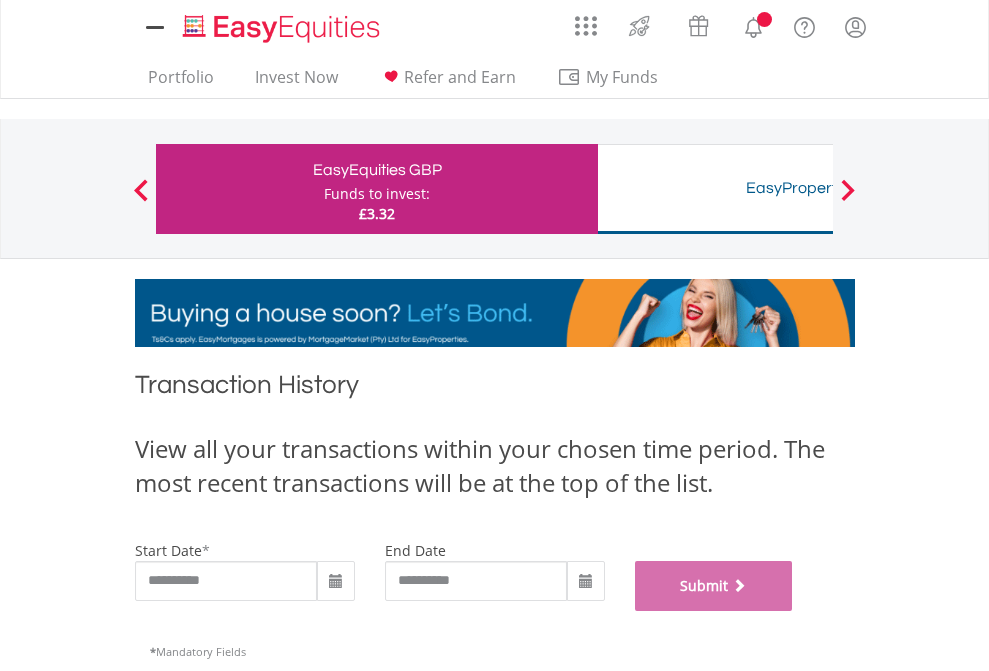 scroll, scrollTop: 811, scrollLeft: 0, axis: vertical 